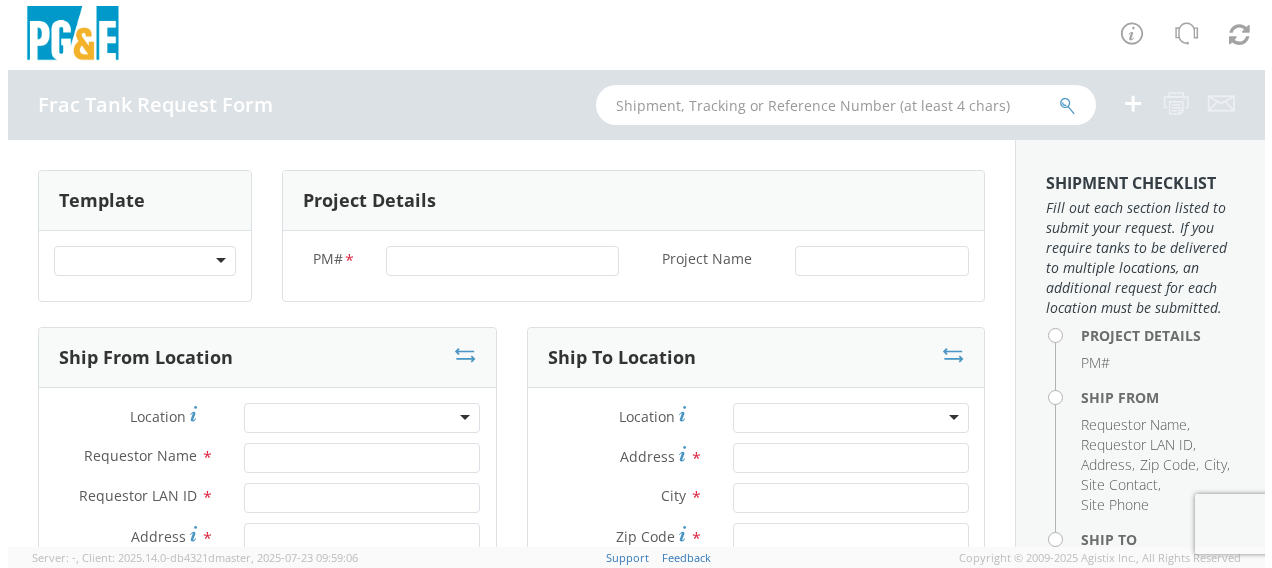 scroll, scrollTop: 0, scrollLeft: 0, axis: both 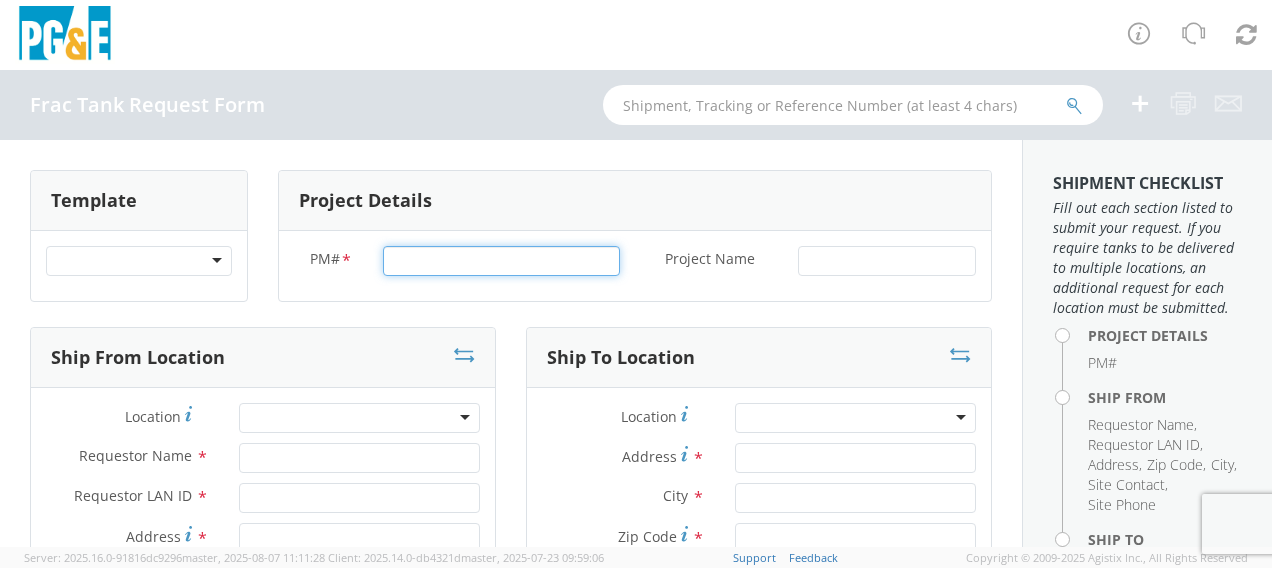 click on "PM#        *" at bounding box center (501, 261) 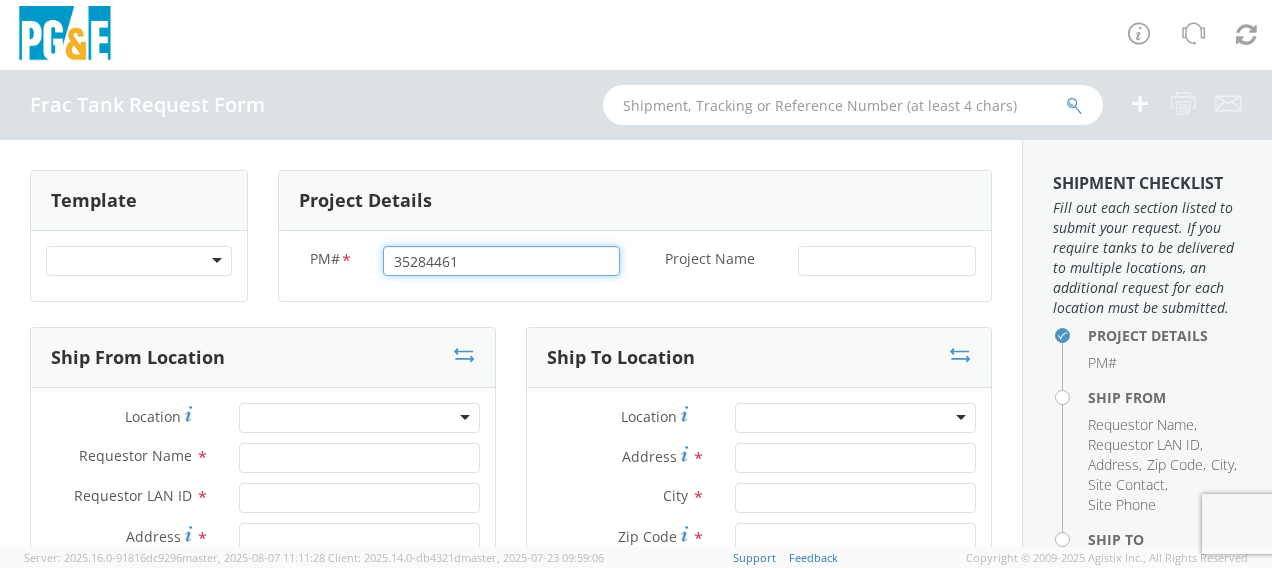 type on "35284461" 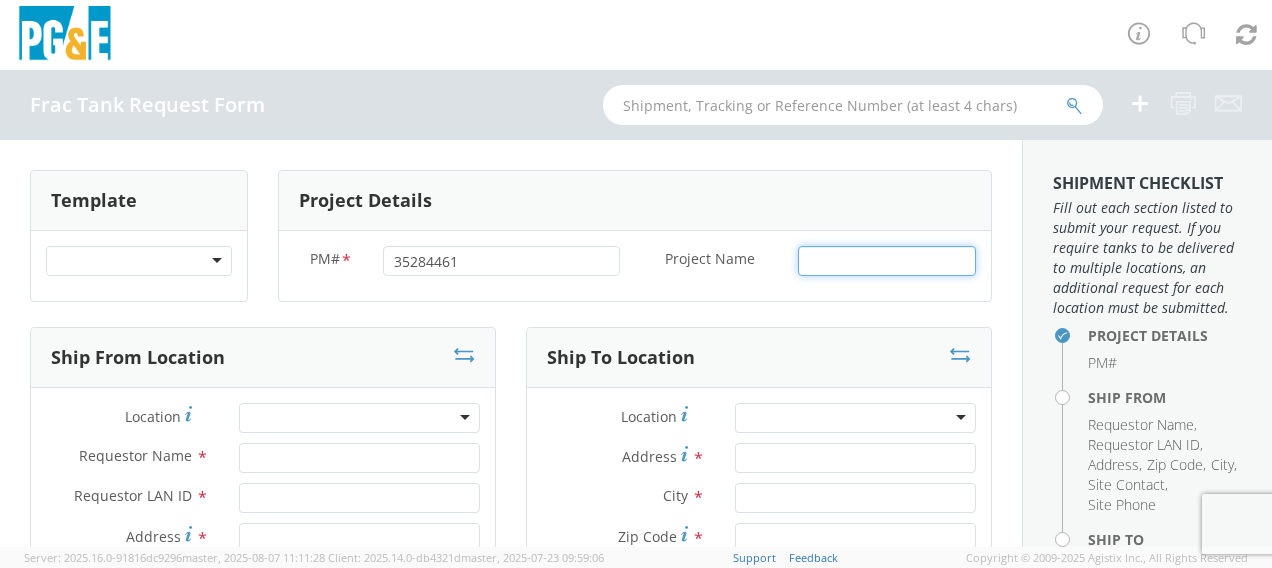 click on "Project Name        *" at bounding box center (887, 261) 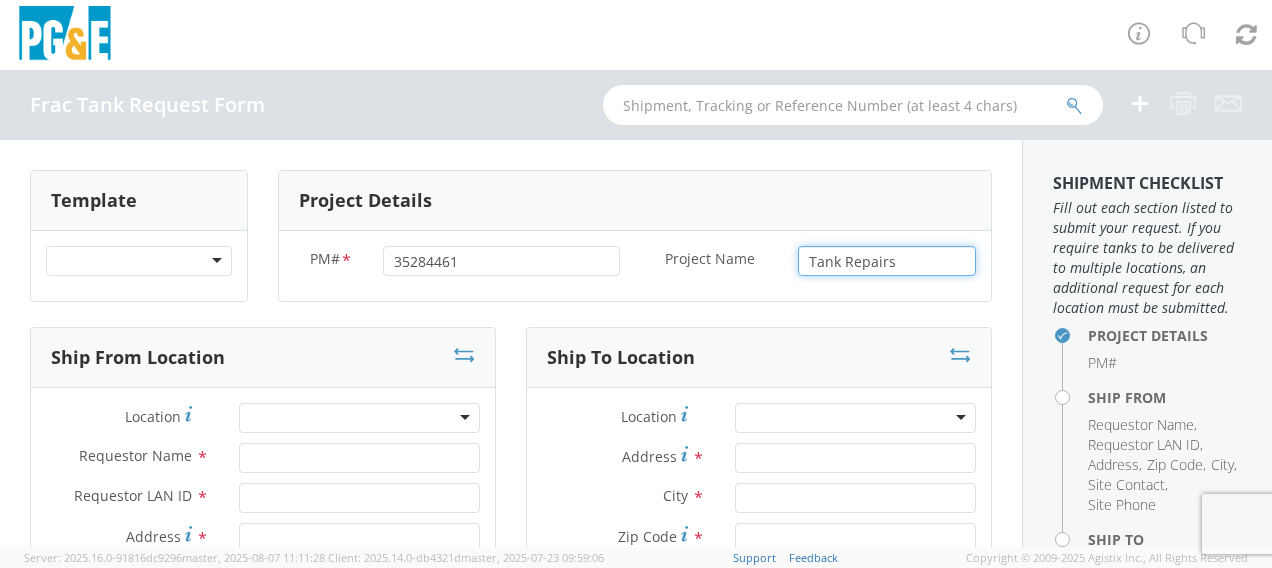 type on "Tank Repairs" 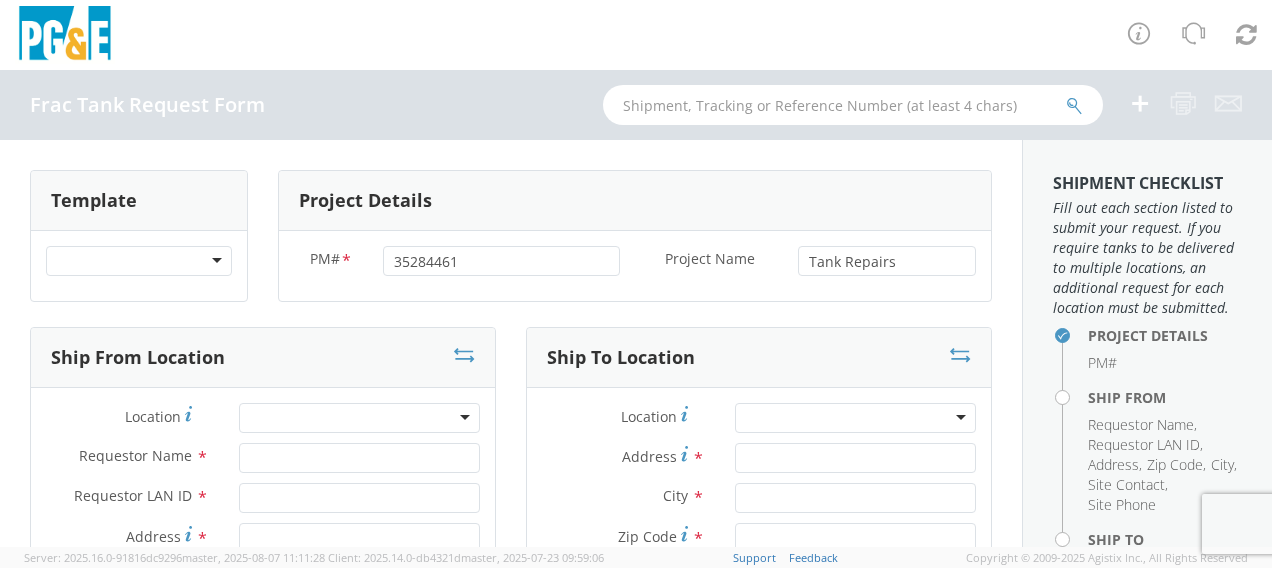 click on "Template                             Chargers from Davis Chargers from Oakport CPI Equip from Santa Cruz to Oakport Folsom Garage (SF) --> RC Electric (Concord) IFE from Port of Stockton OAKPORT TO RC ELECTRIC Panel from Oakport School Project - Folsom Garage (SF) to Frank Milner (CPCI) TEST TEST TEST                                                         Project Details                       PM#        *       35284461                                                   Project Name        *       Tank Repairs                                                                   Ship From Location                           Location        *             (OBSOLETE) BURNEY SC - GC TRAILER (OBSOLETE) BURNEY SC - HYDRO TRAILER (OBSOLETE) OROVILLE SC - OFFICE TRAILER Alameda Office All Others Alpine Sub Alta - Drum-Spaulding (FERC 2310) and Alta PH Alta SC American Truck and Trailer Angels Camp / Motherlode SC Antioch CSO Antioch Gas Operations HQ Antioch Sub Arcata - Jane's Creek Substation Auburn CSO" at bounding box center [511, 1262] 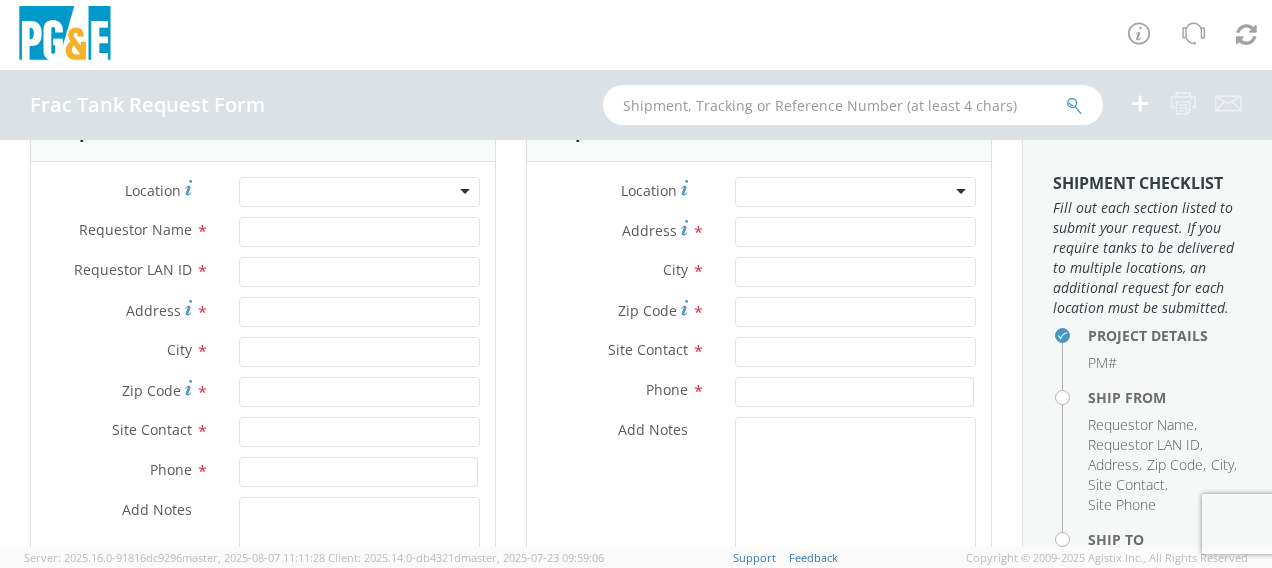 scroll, scrollTop: 293, scrollLeft: 0, axis: vertical 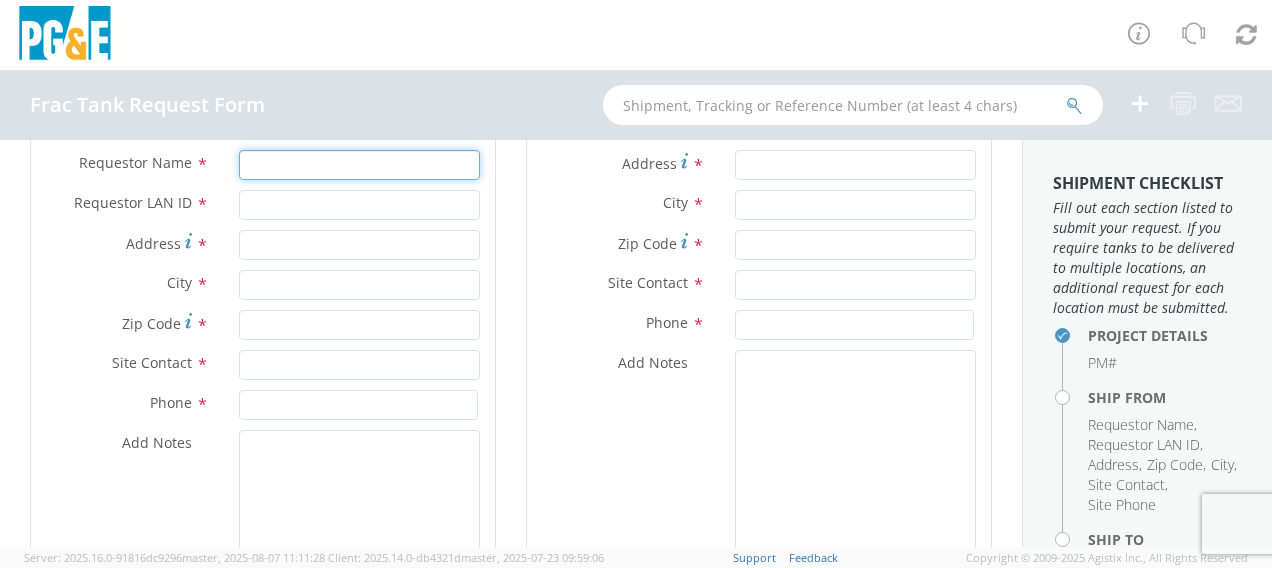 click on "Requestor Name        *" at bounding box center [359, 165] 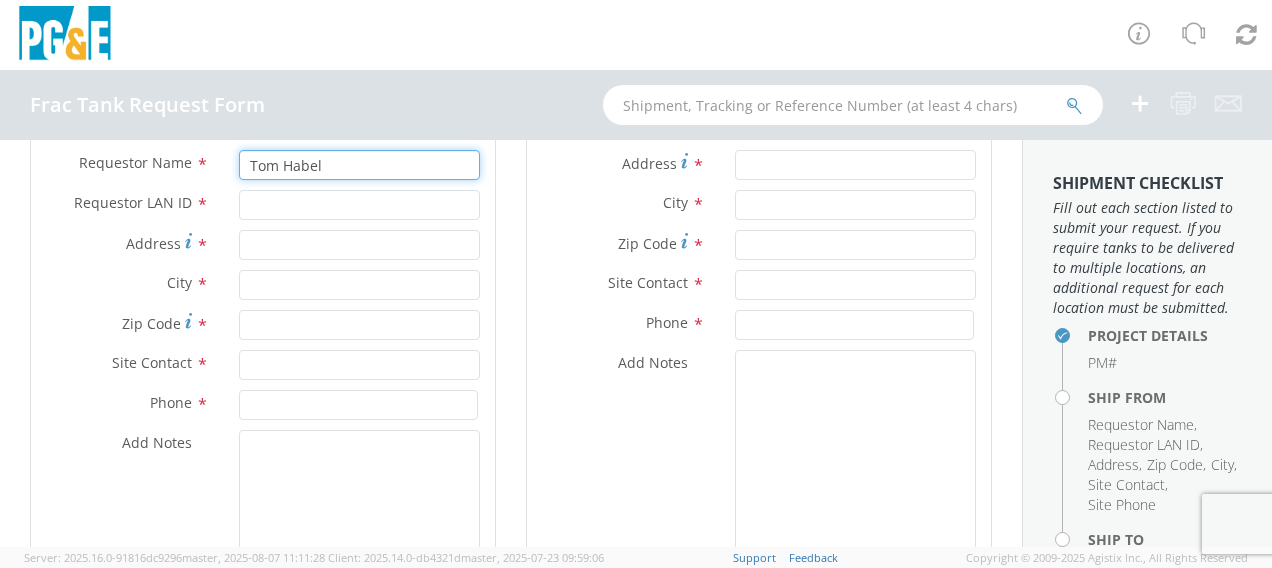 type on "Tom Habel" 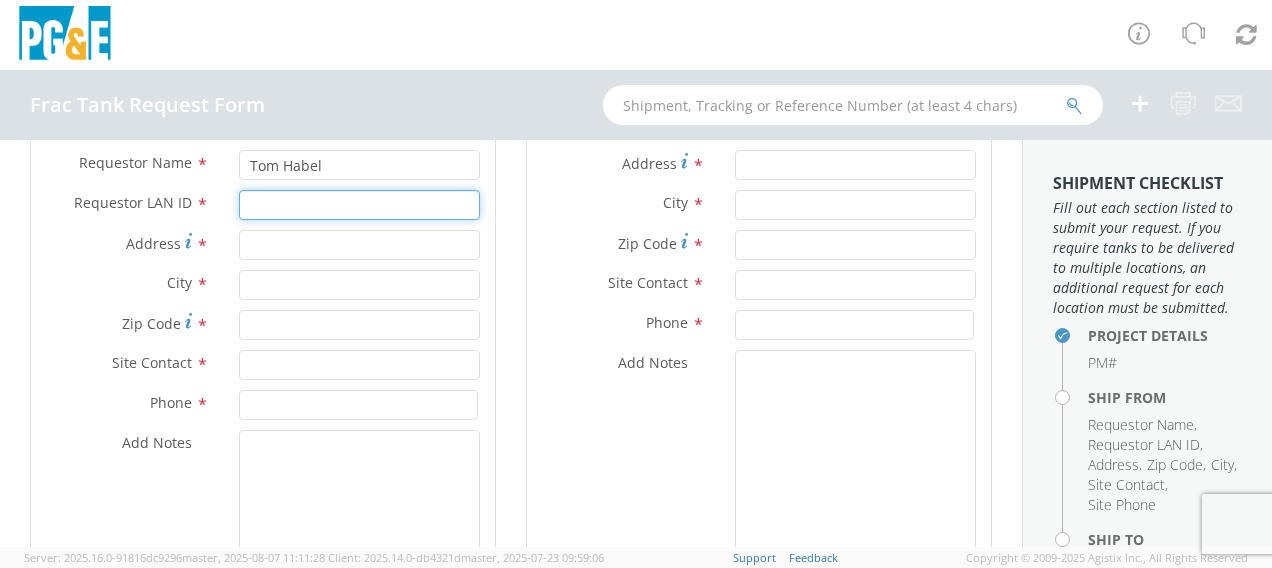 click on "Requestor LAN ID        *" at bounding box center [359, 205] 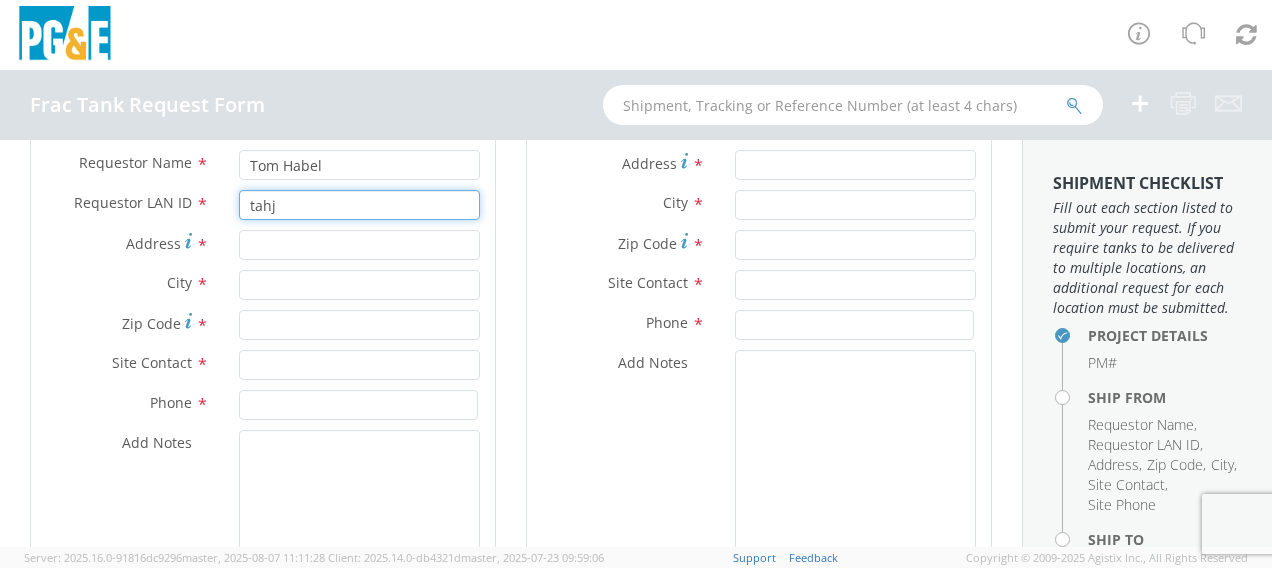 type on "tahj" 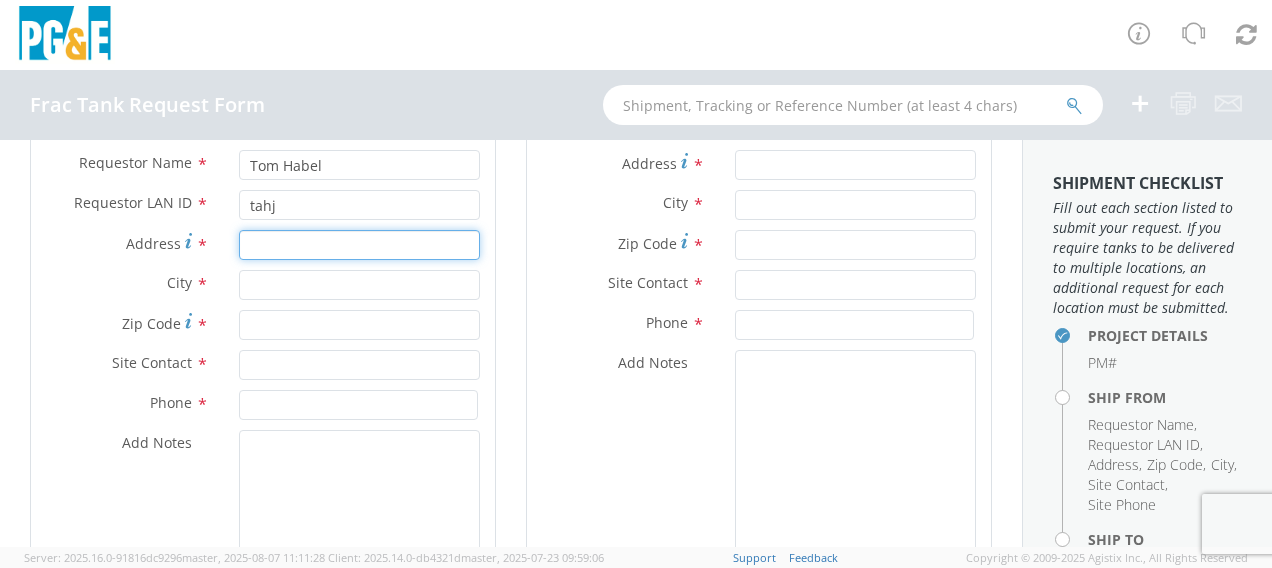 click on "Address        *" at bounding box center (359, 245) 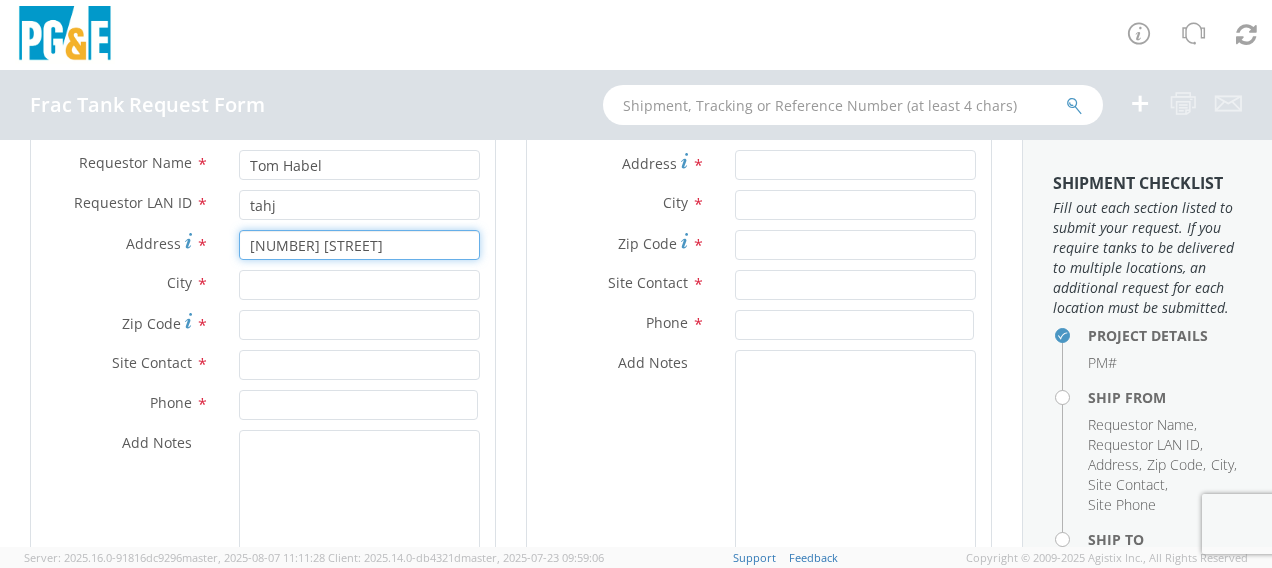 type on "[NUMBER] [STREET]" 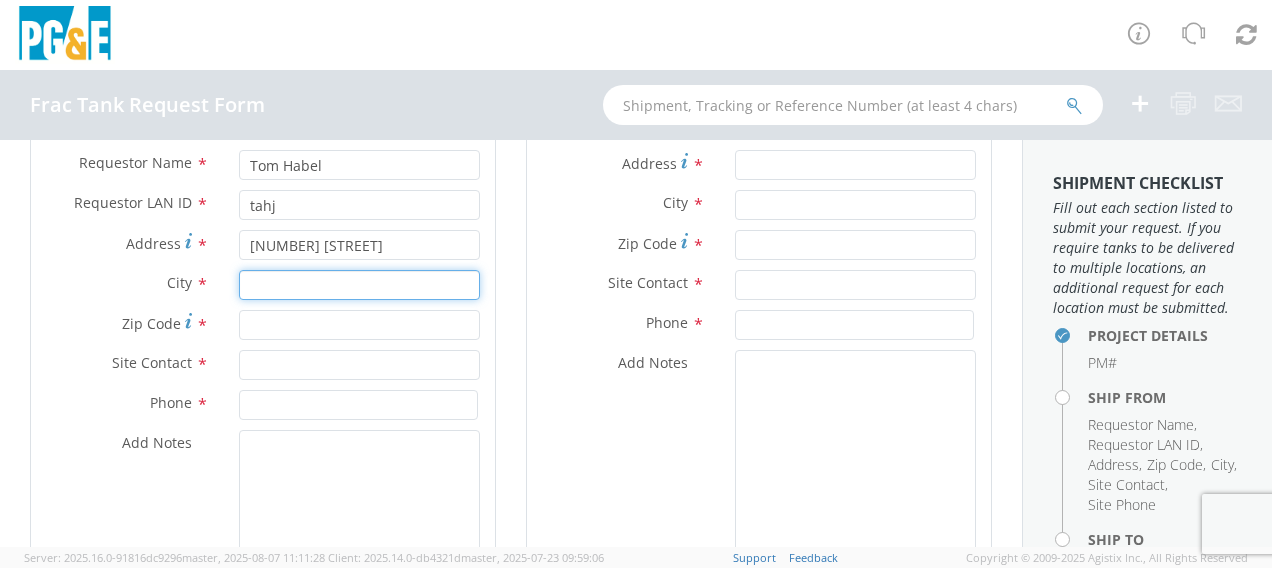 click at bounding box center (359, 285) 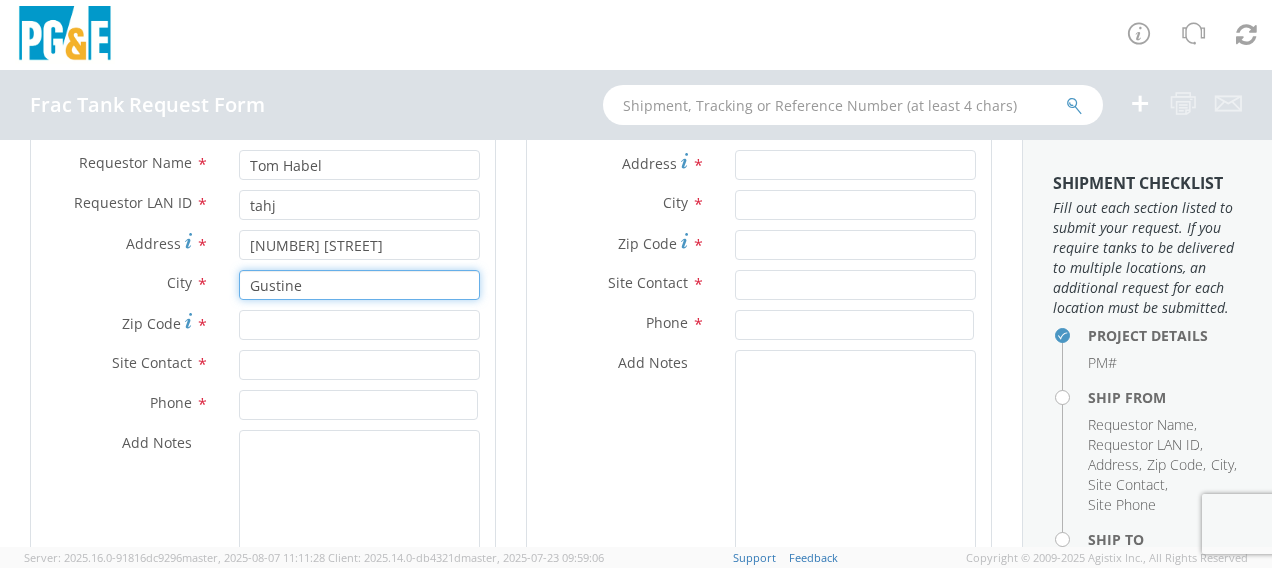 type on "Gustine" 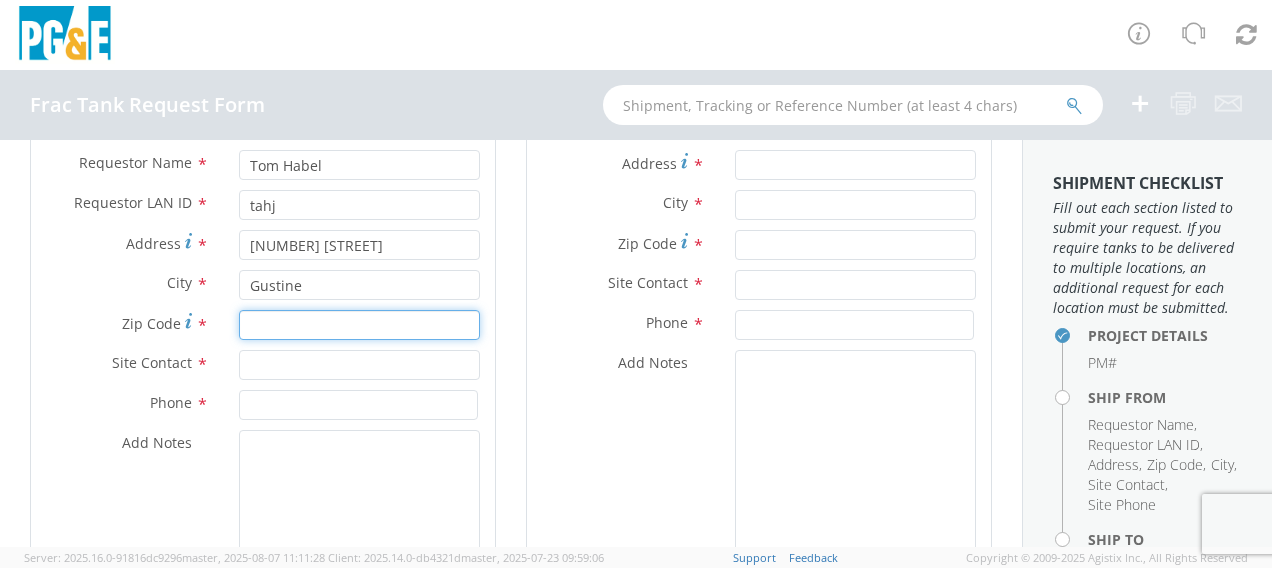 click on "Zip Code        *" at bounding box center (359, 325) 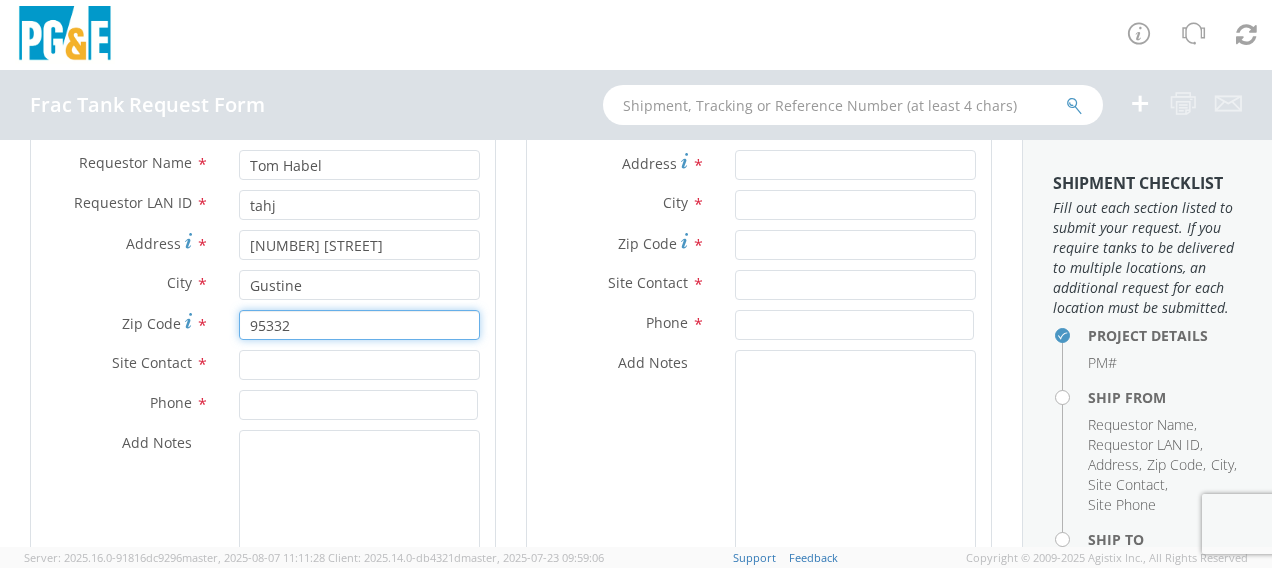 type on "95332" 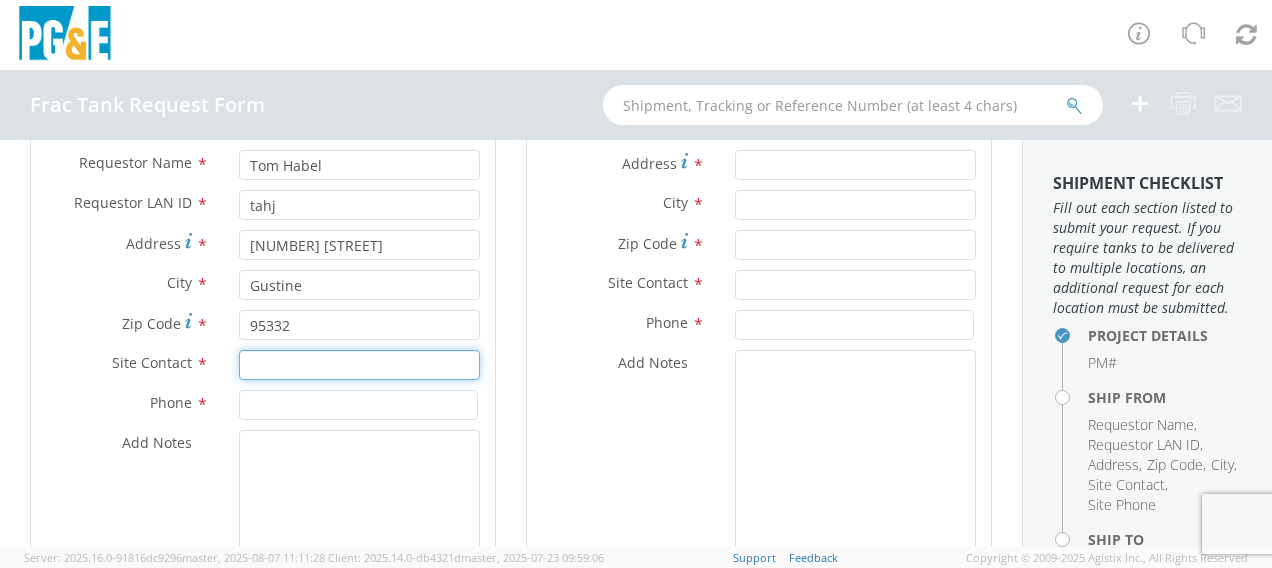 click at bounding box center (359, 365) 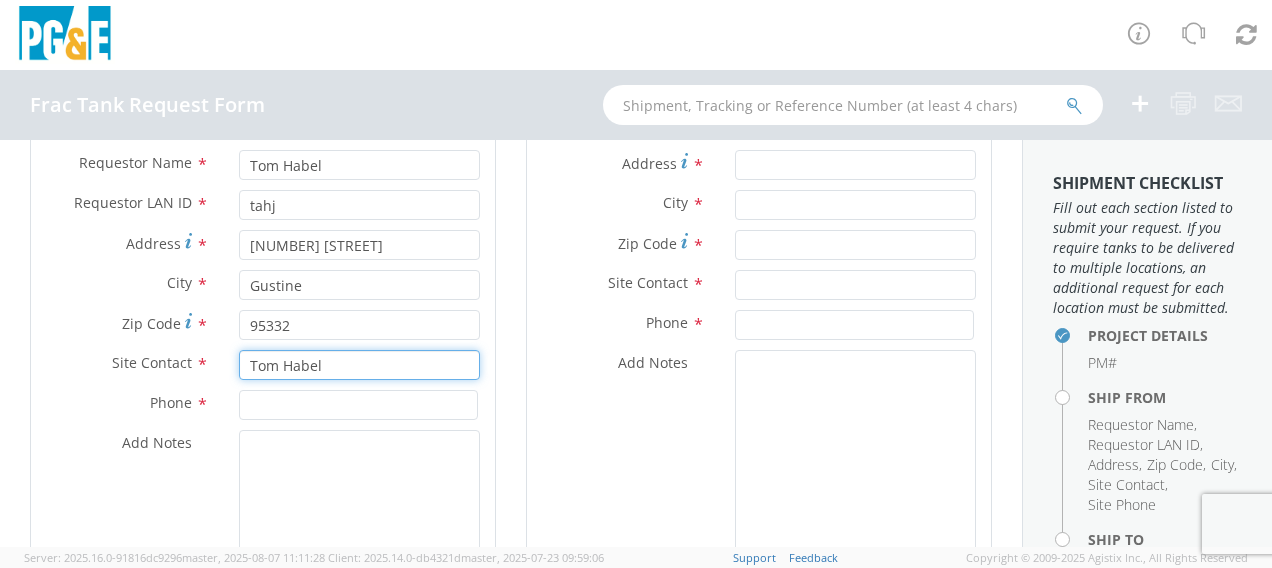 type on "Tom Habel" 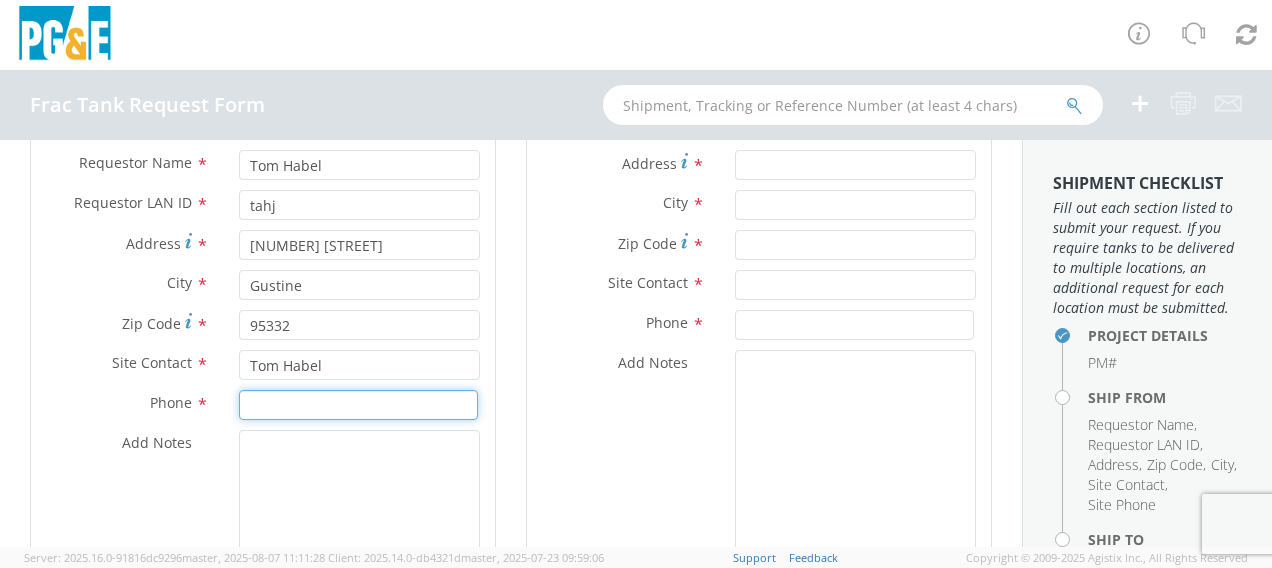 click at bounding box center (358, 405) 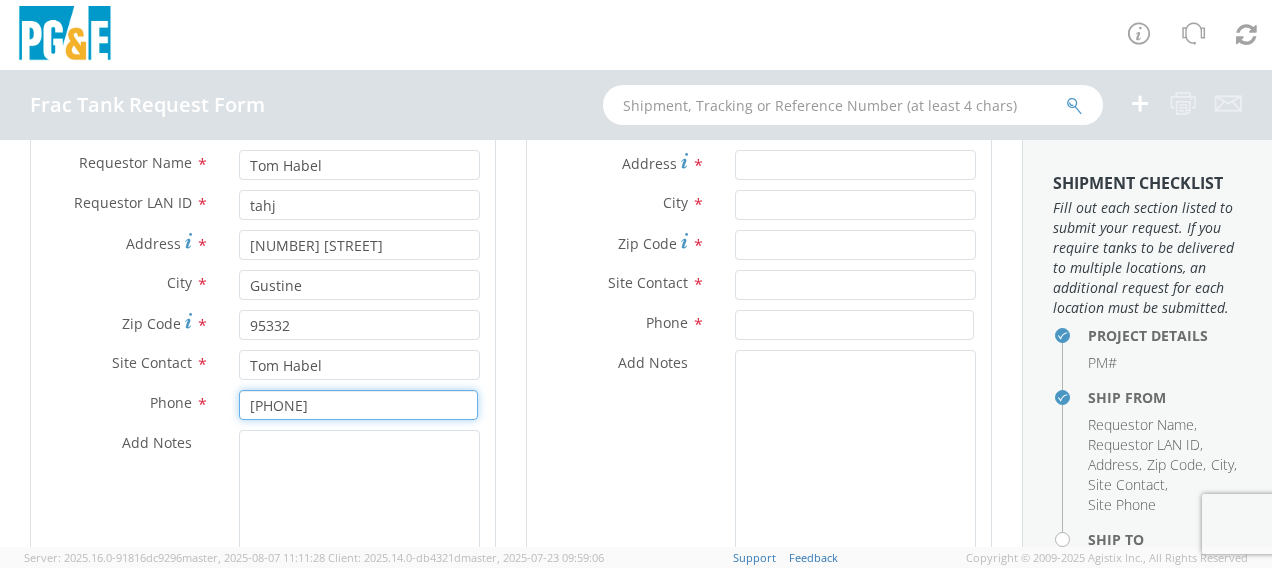 type on "[PHONE]" 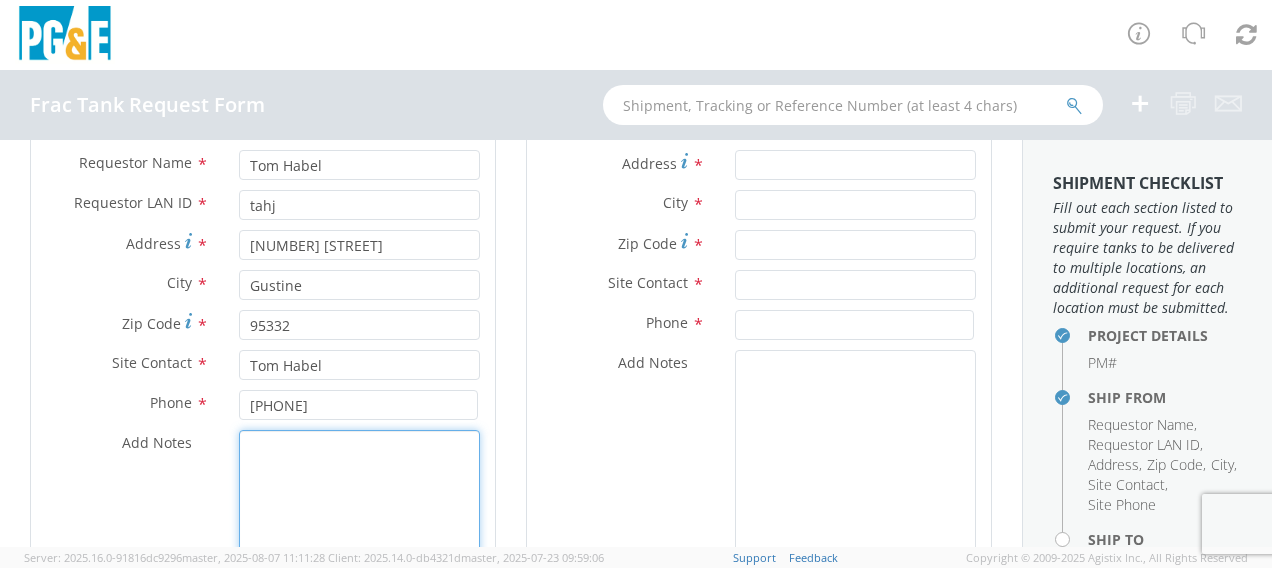 click on "Add Notes        *" at bounding box center (359, 498) 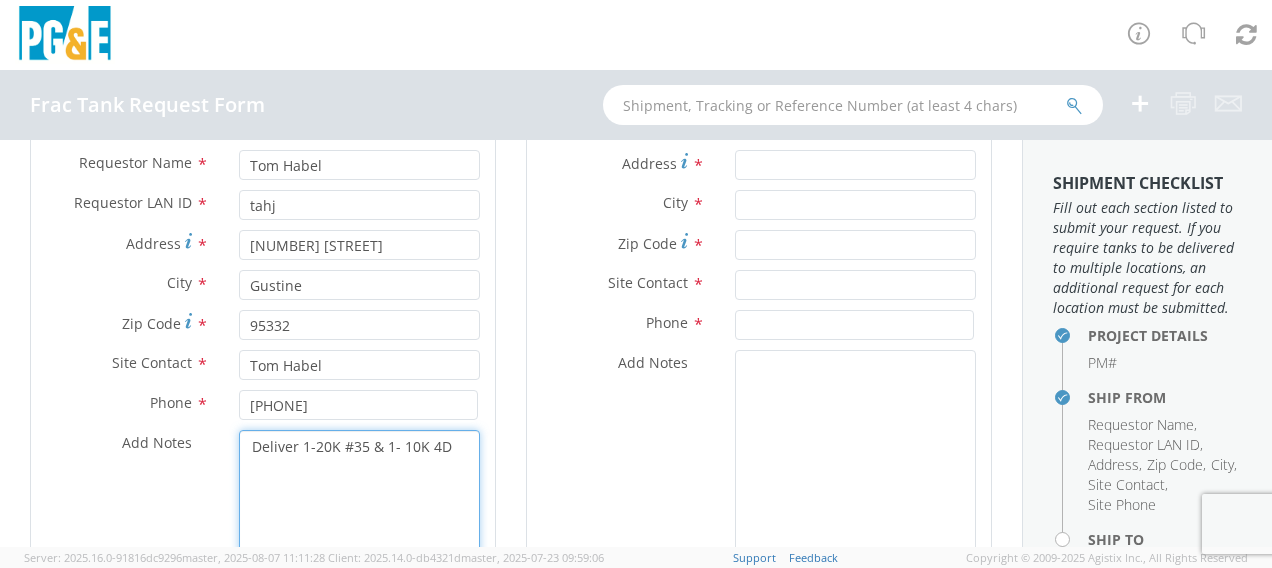 type on "Deliver 1-20K #35 & 1- 10K 4D" 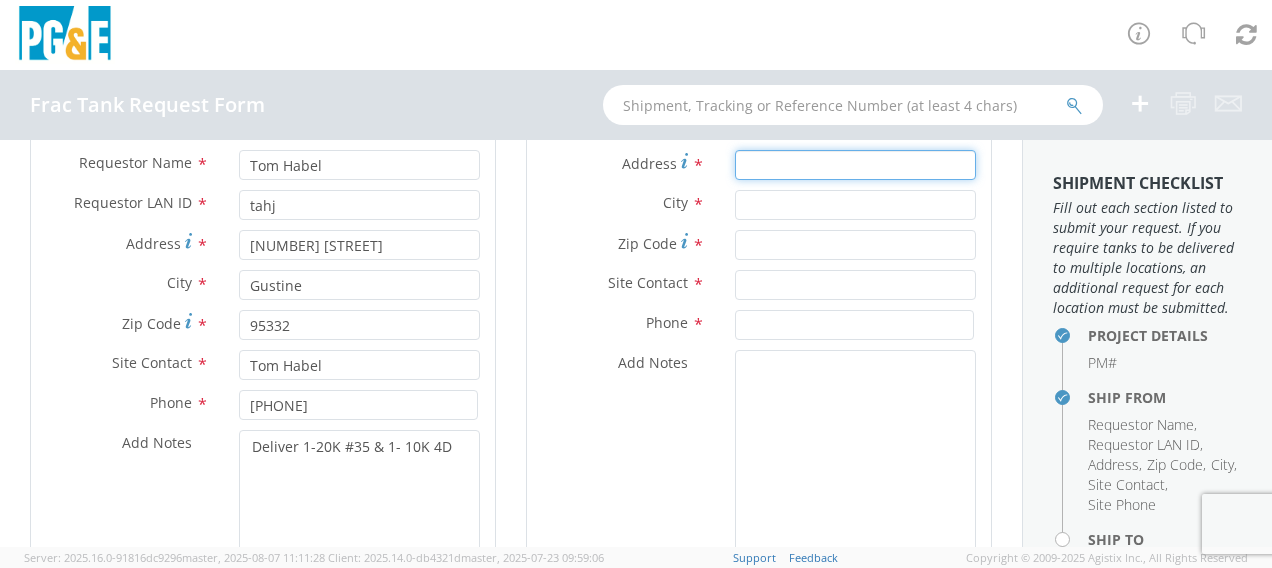 click on "Address        *" at bounding box center (855, 165) 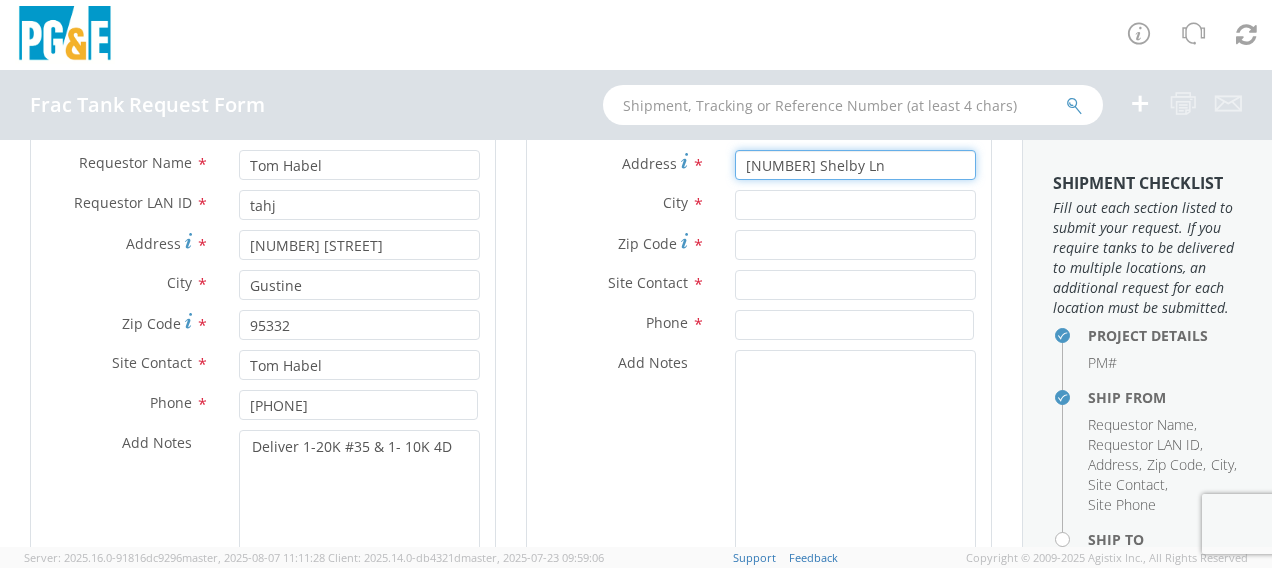 type on "[NUMBER] Shelby Ln" 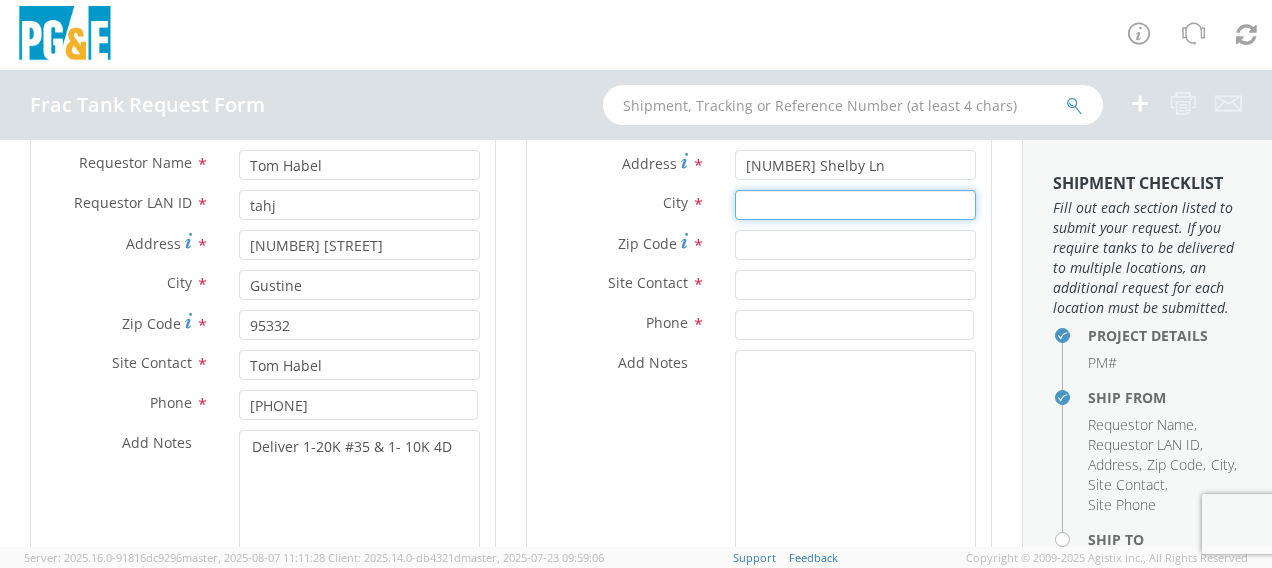 click at bounding box center [855, 205] 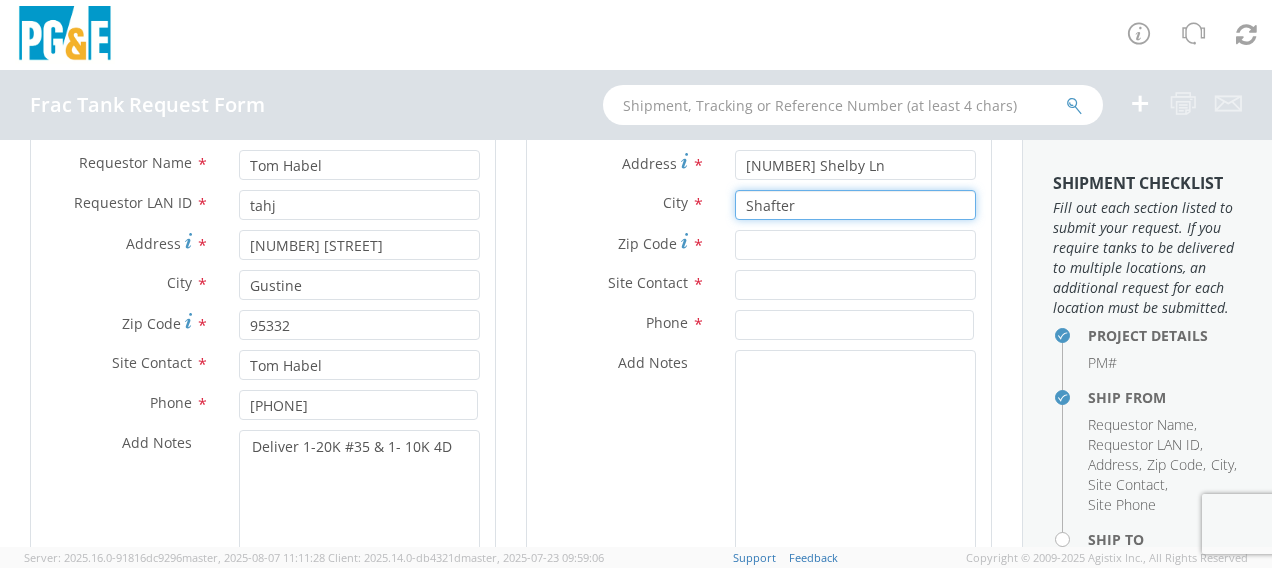 type on "Shafter" 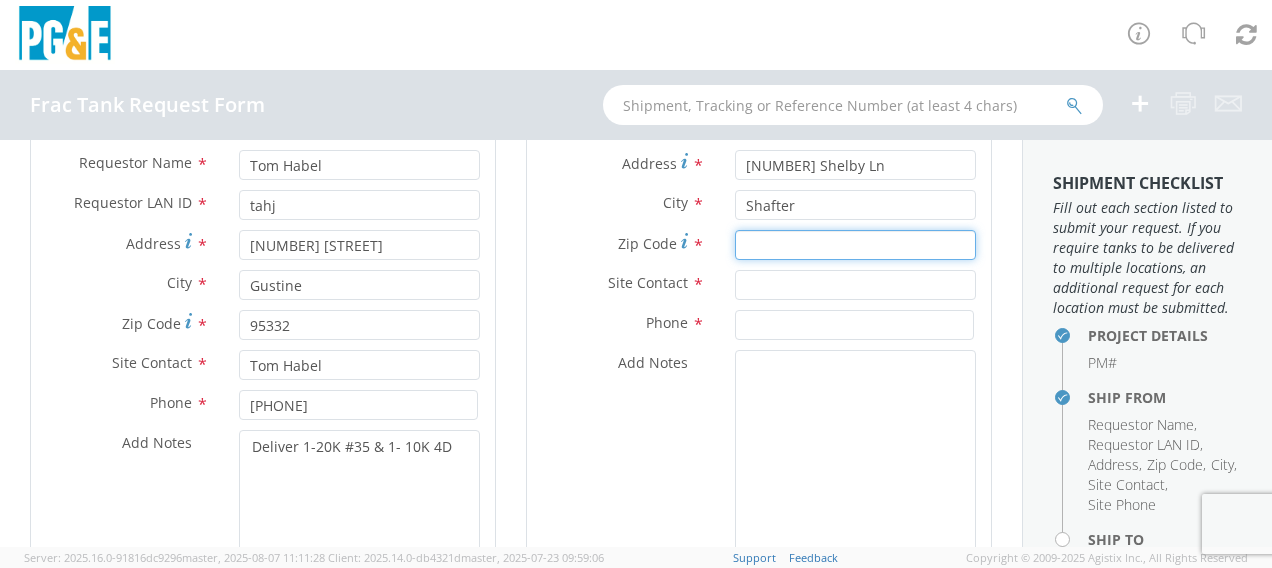 click on "Zip Code        *" at bounding box center [855, 245] 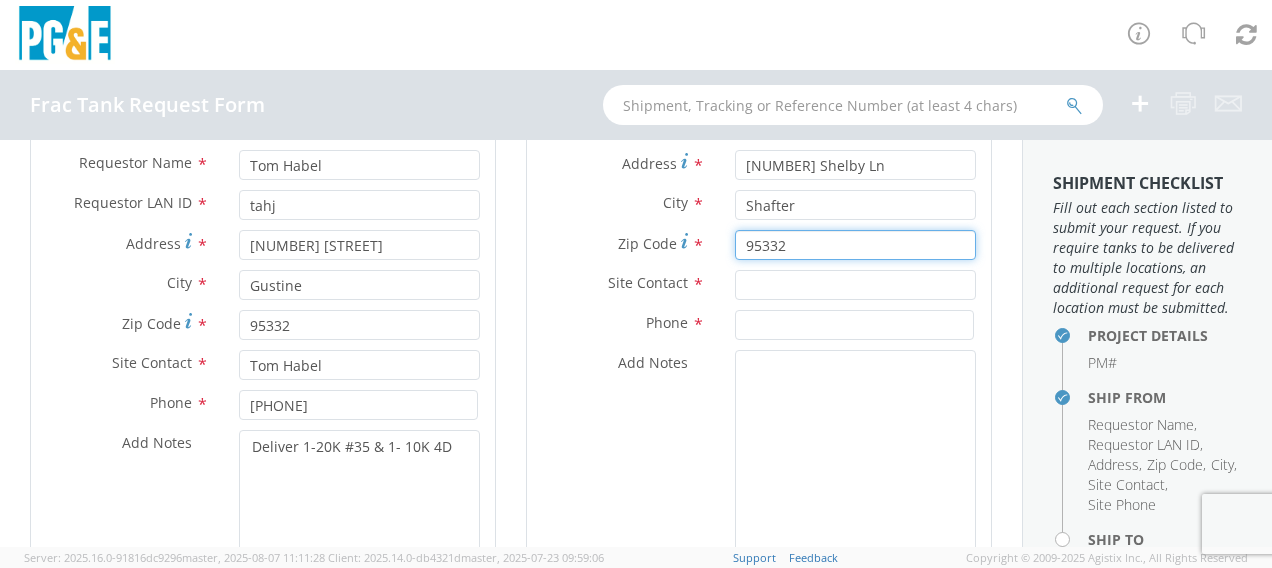 type on "95332" 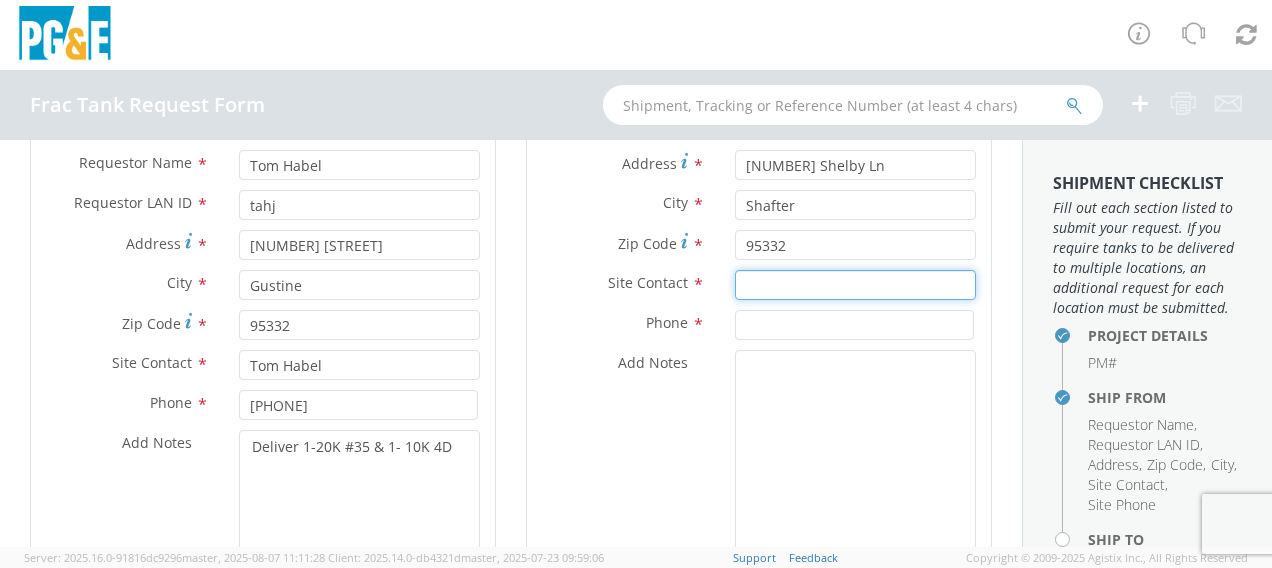 click at bounding box center [855, 285] 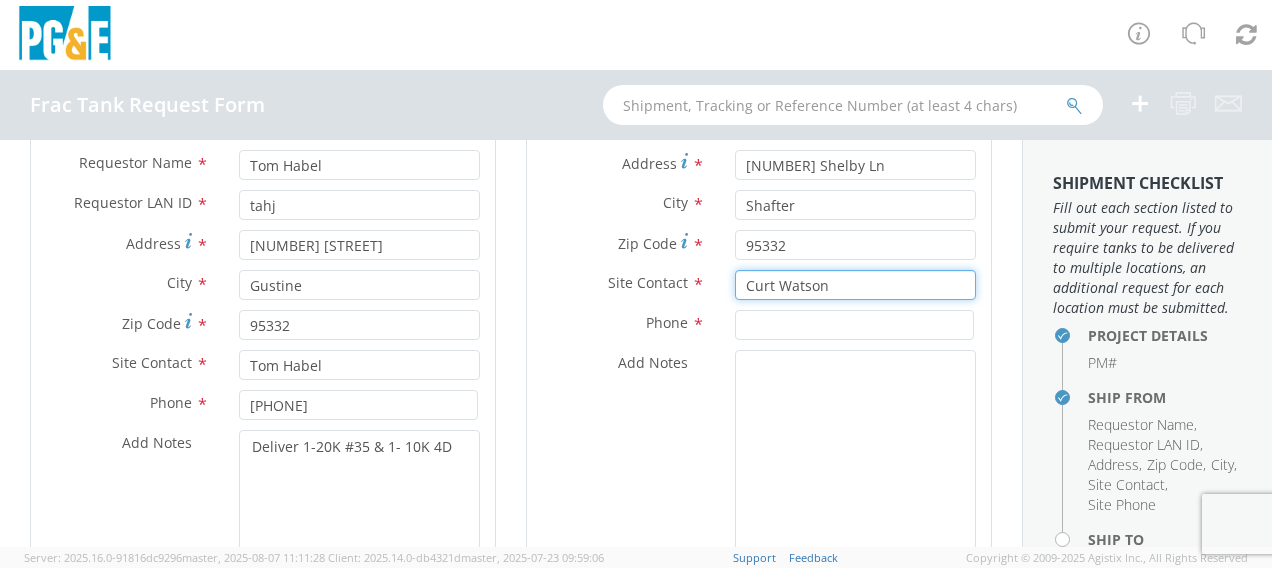 type on "Curt Watson" 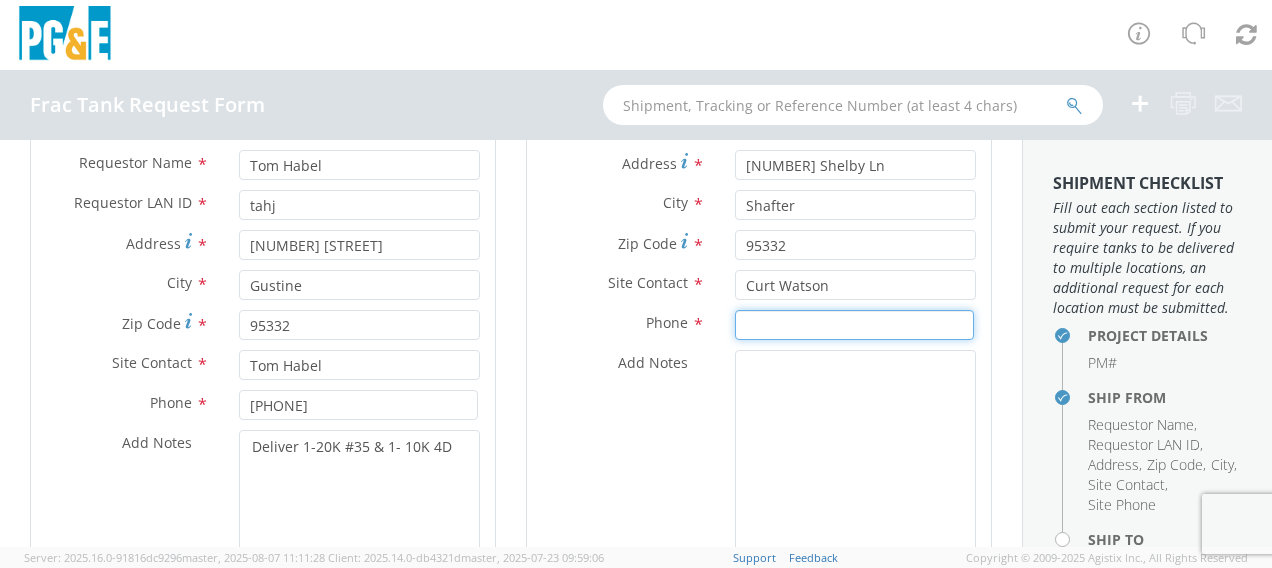 click at bounding box center (854, 325) 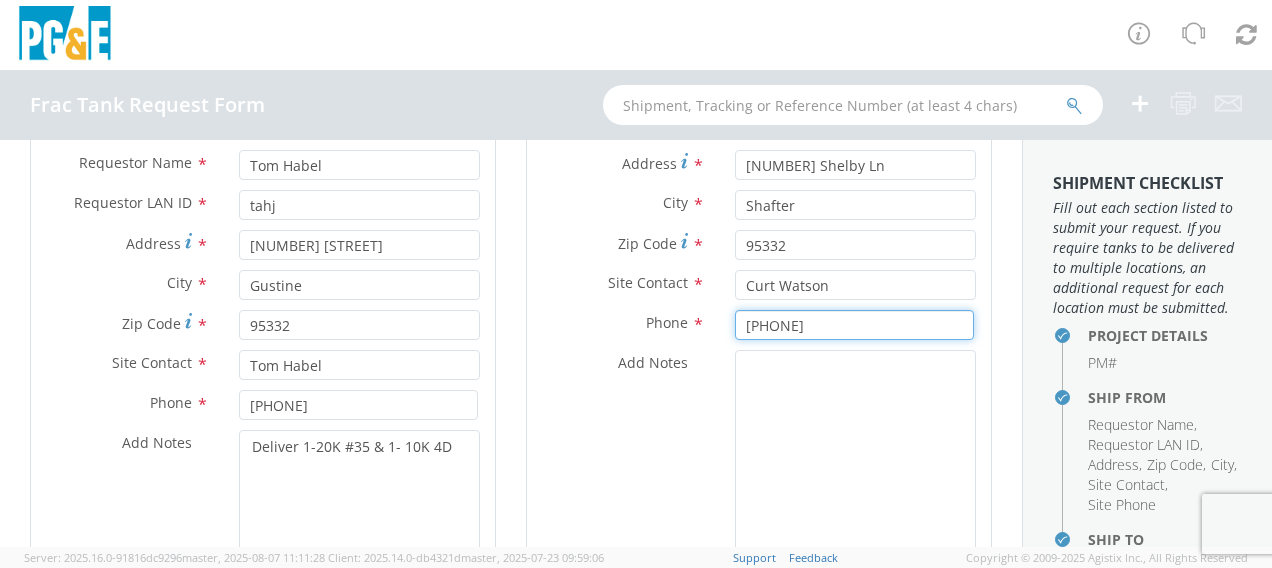 type on "[PHONE]" 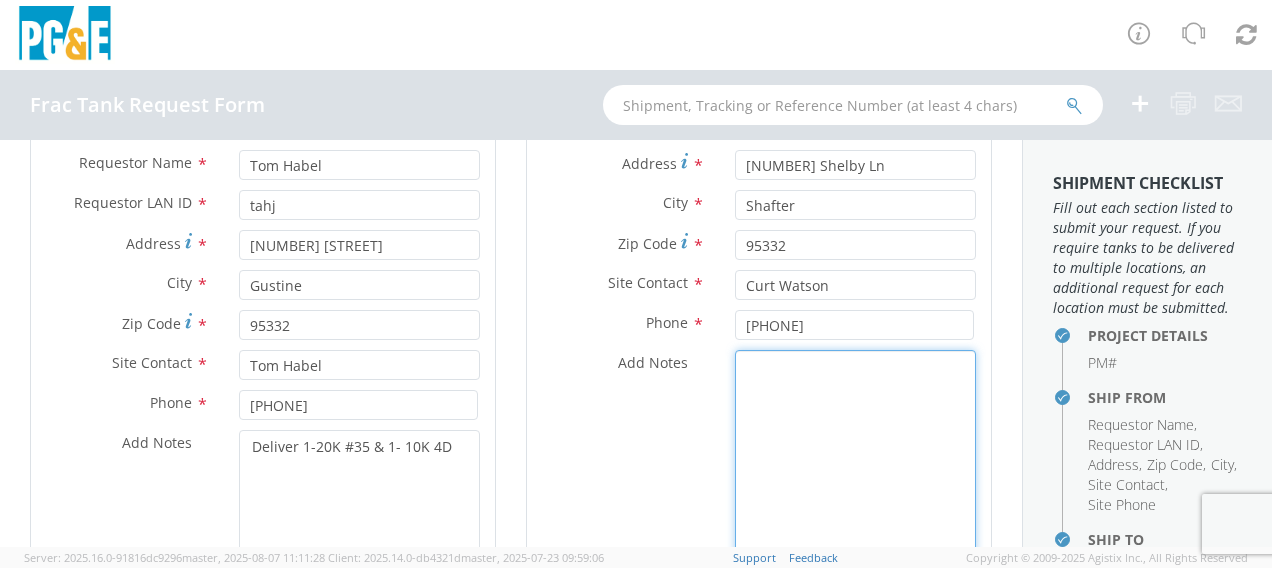 click on "Add Notes        *" at bounding box center [855, 458] 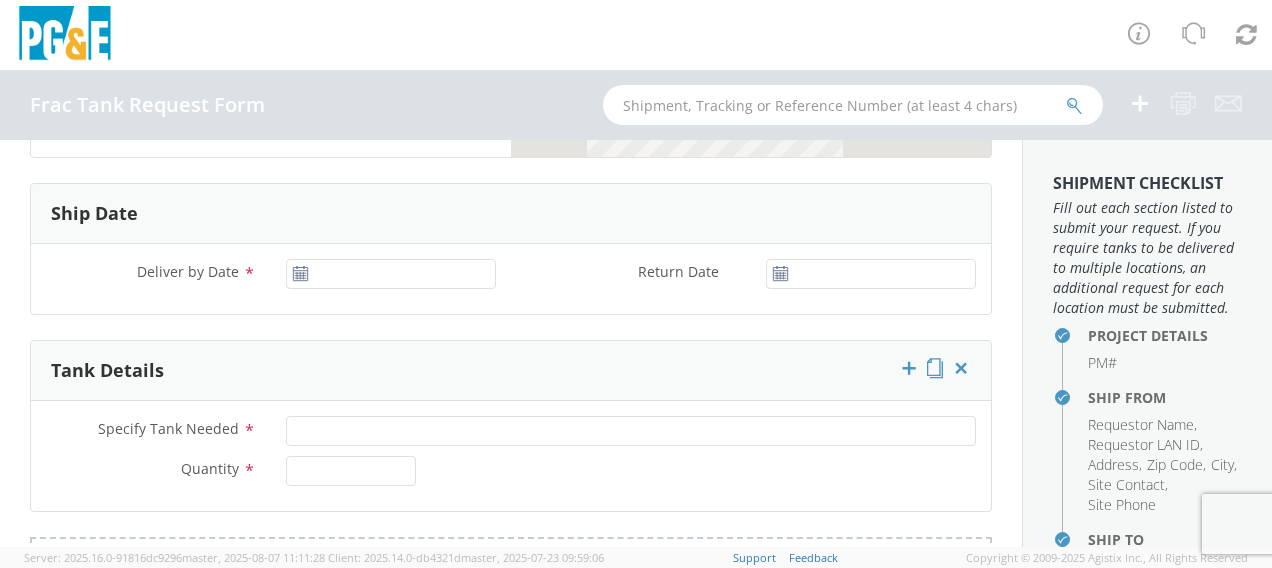 scroll, scrollTop: 1093, scrollLeft: 0, axis: vertical 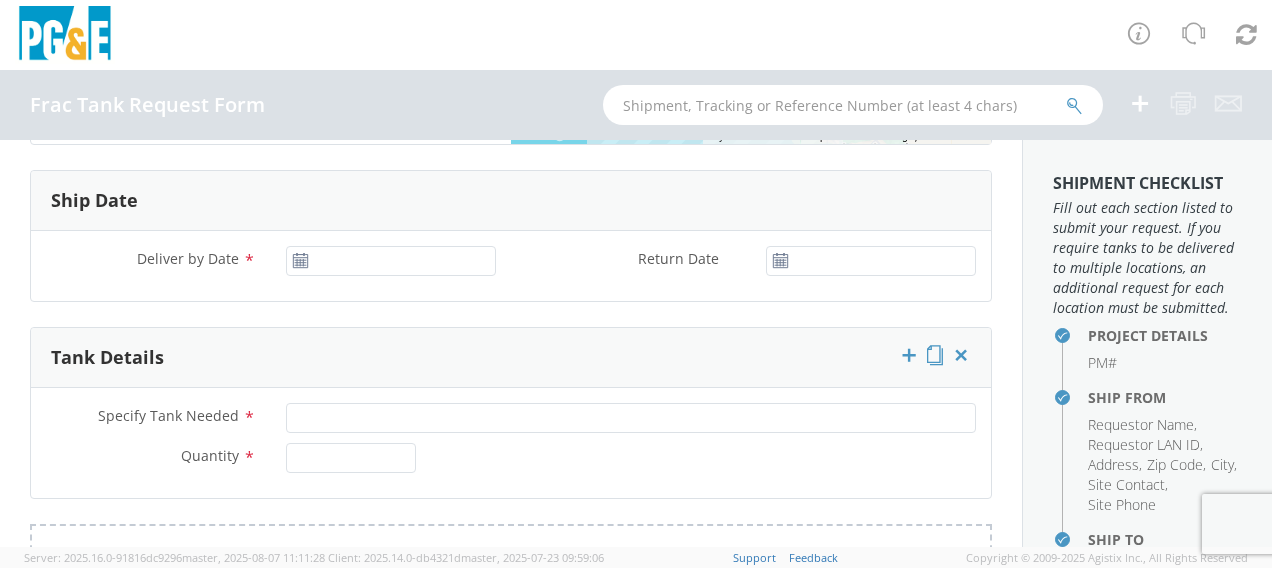 type on "Return 9-S to [NUMBER] [STREET]  Gustine" 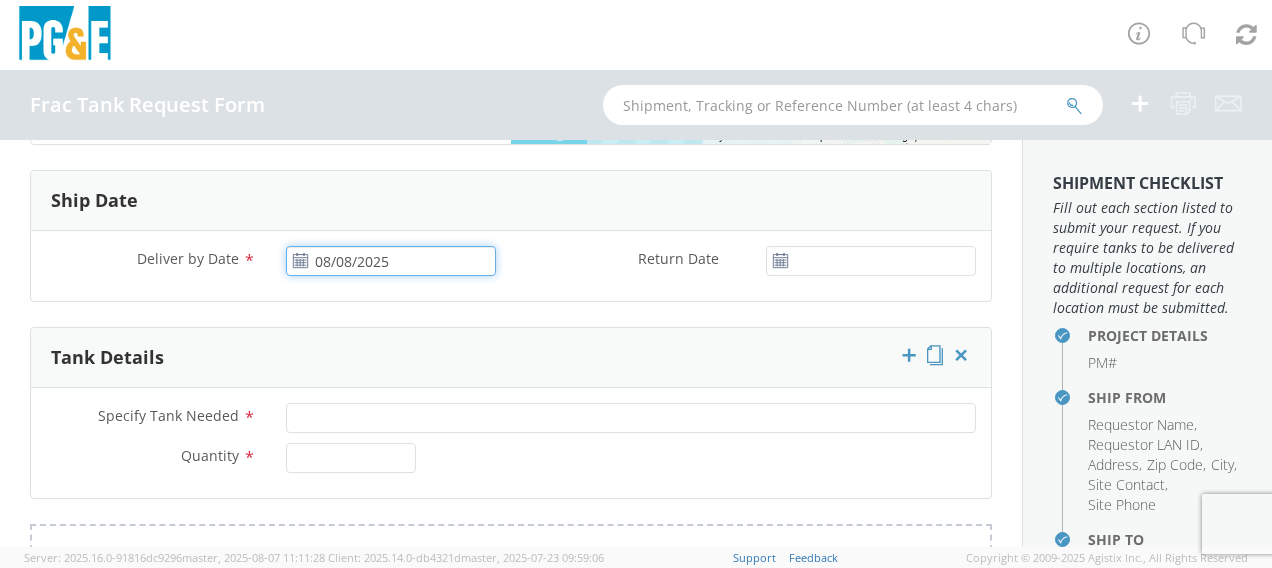 click on "08/08/2025" at bounding box center [391, 261] 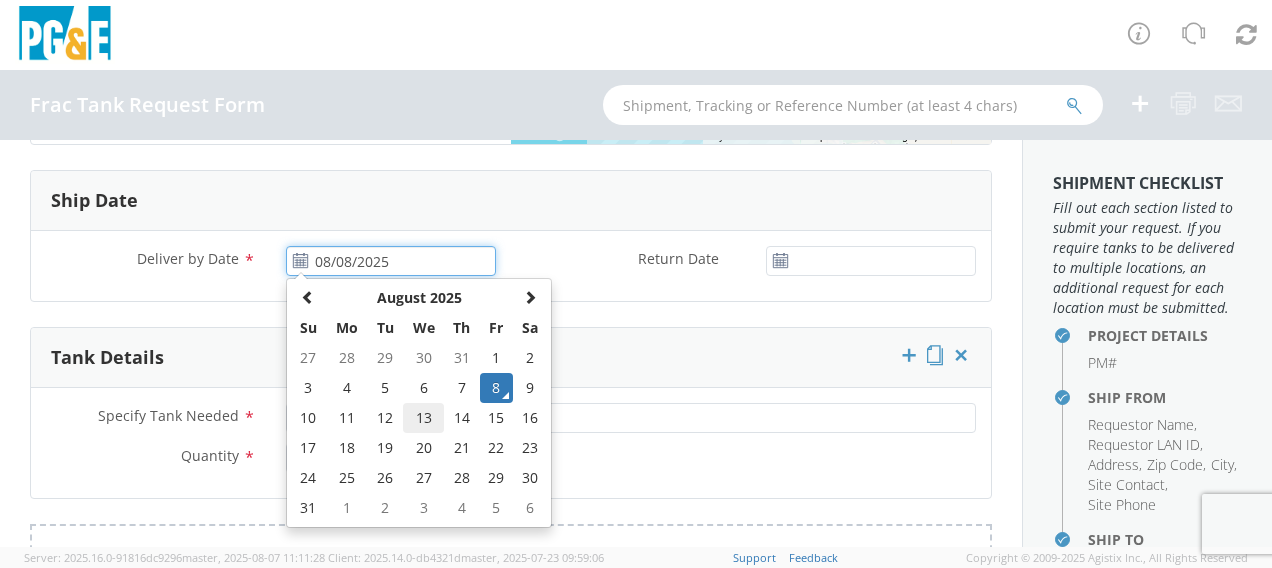 click on "13" 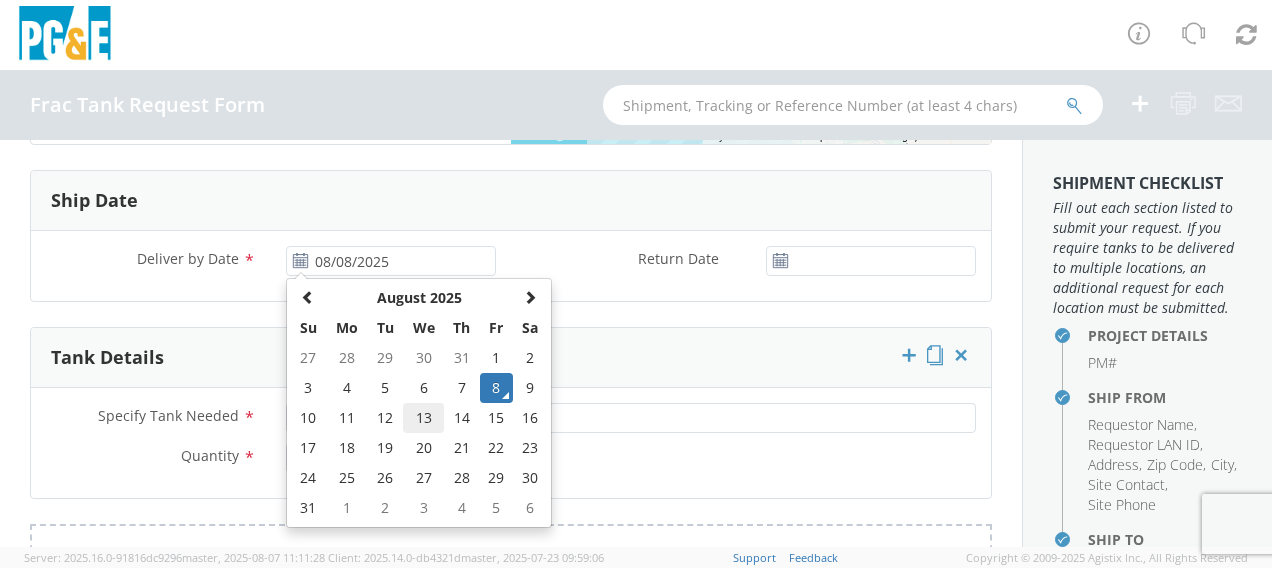 type on "08/13/2025" 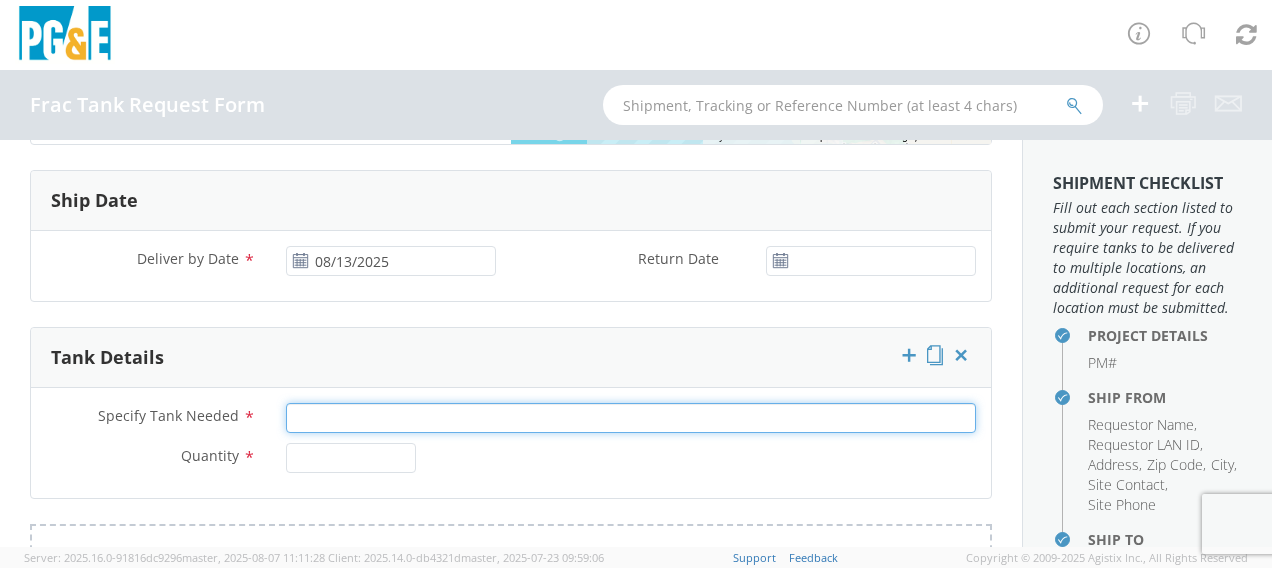 click on "Specify Tank Needed        *" at bounding box center (631, 418) 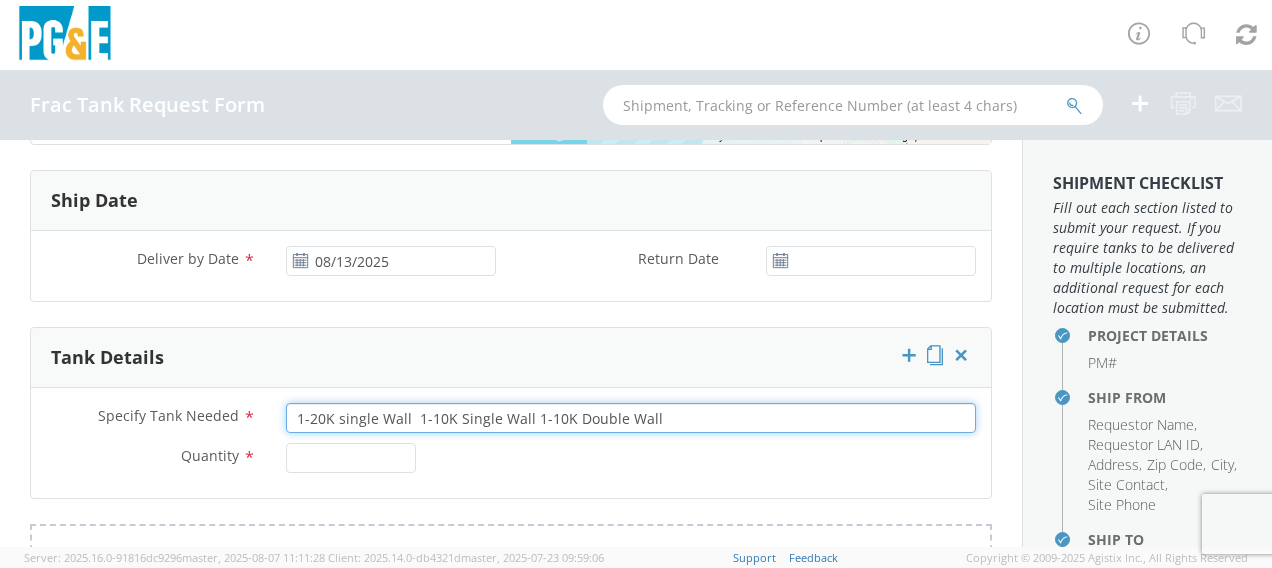 type on "1-20K single Wall  1-10K Single Wall 1-10K Double Wall" 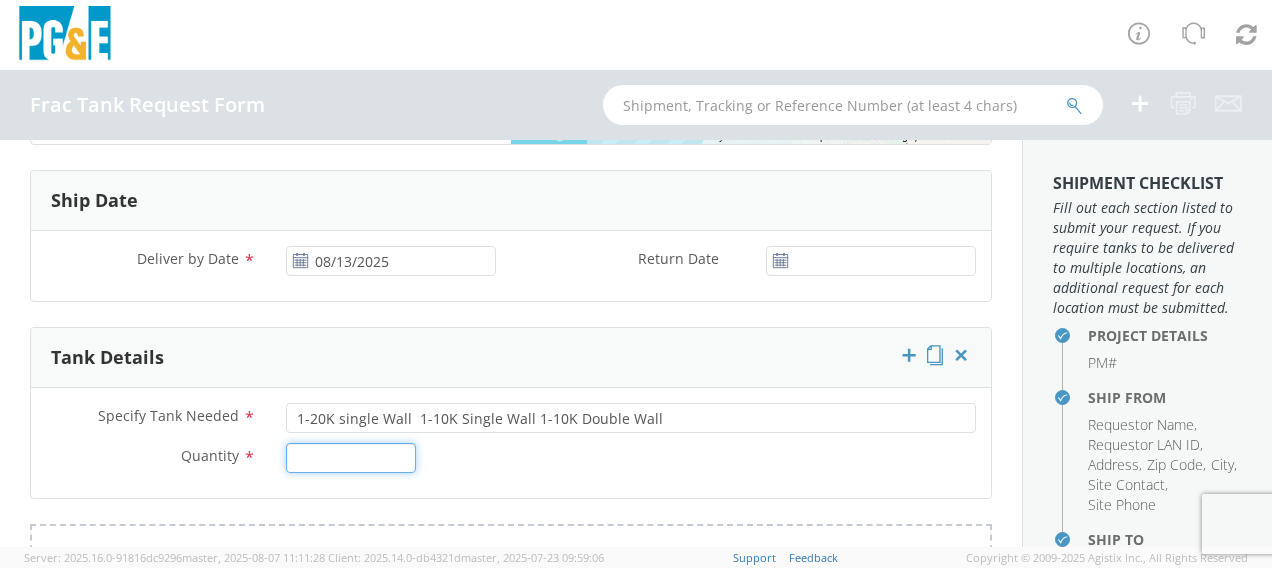 click on "Quantity        *" at bounding box center [351, 458] 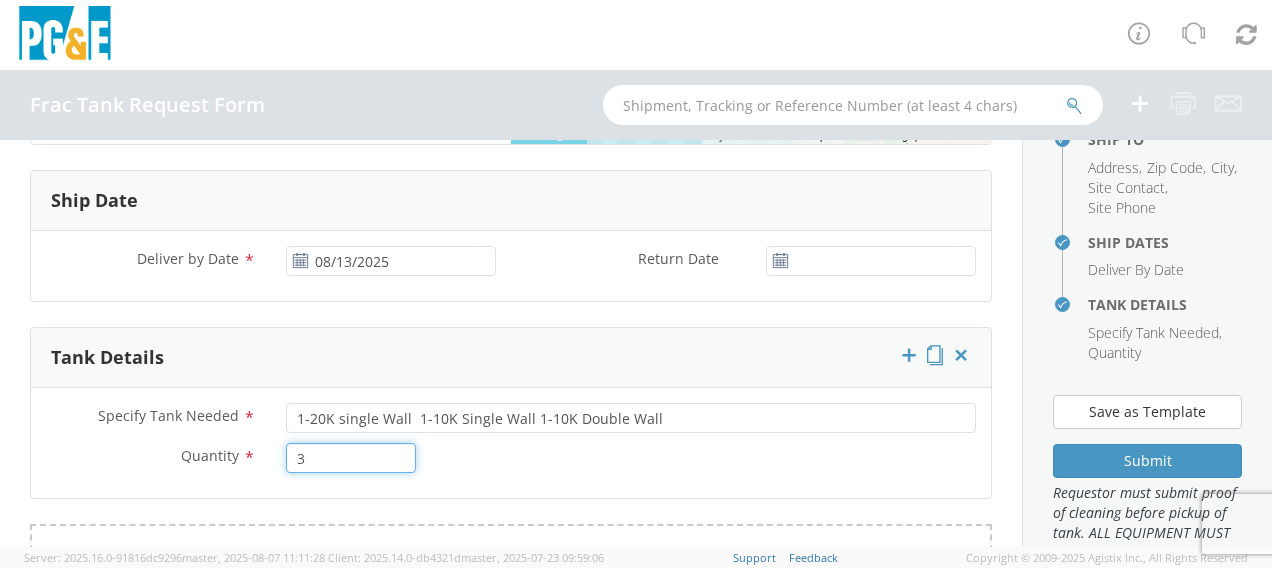 scroll, scrollTop: 500, scrollLeft: 0, axis: vertical 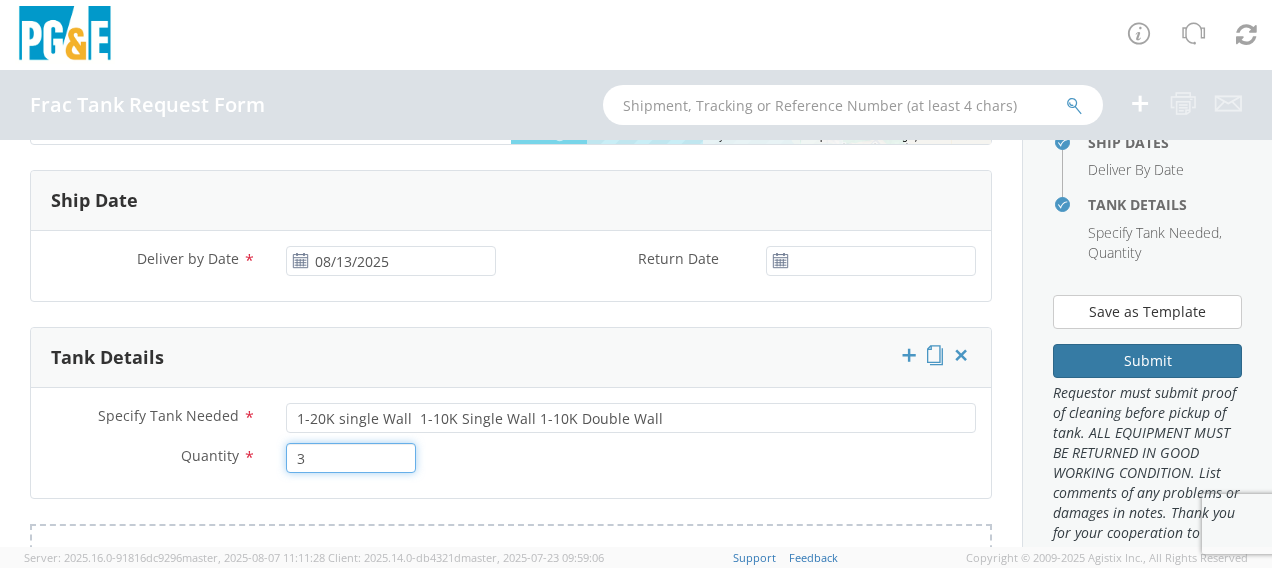 type on "3" 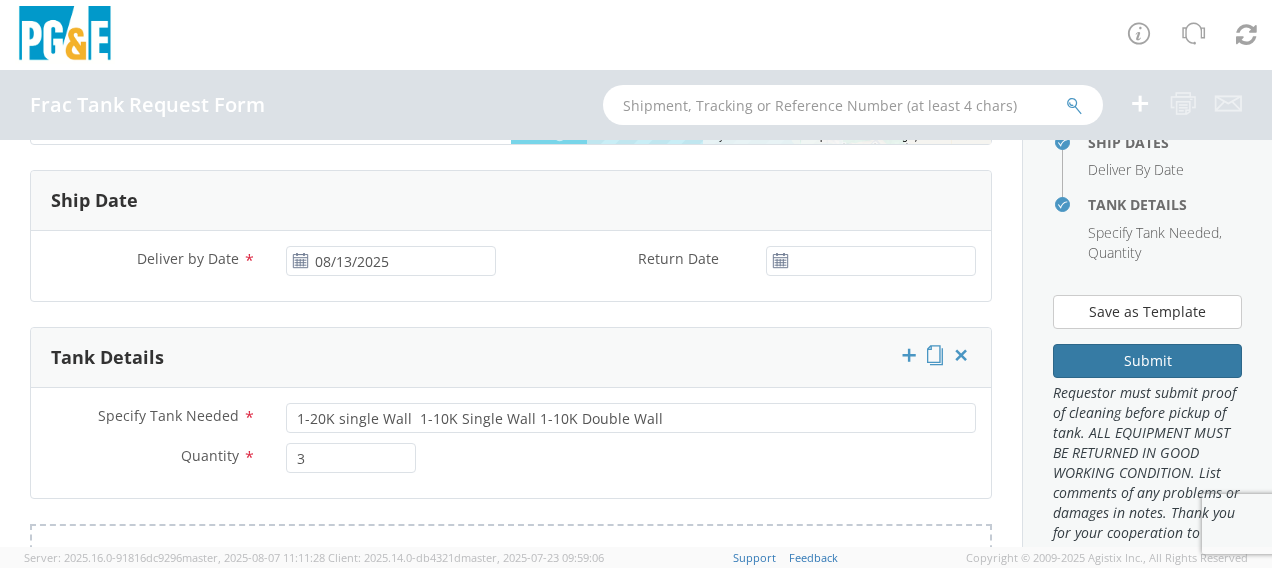 click on "Submit" at bounding box center (1147, 361) 